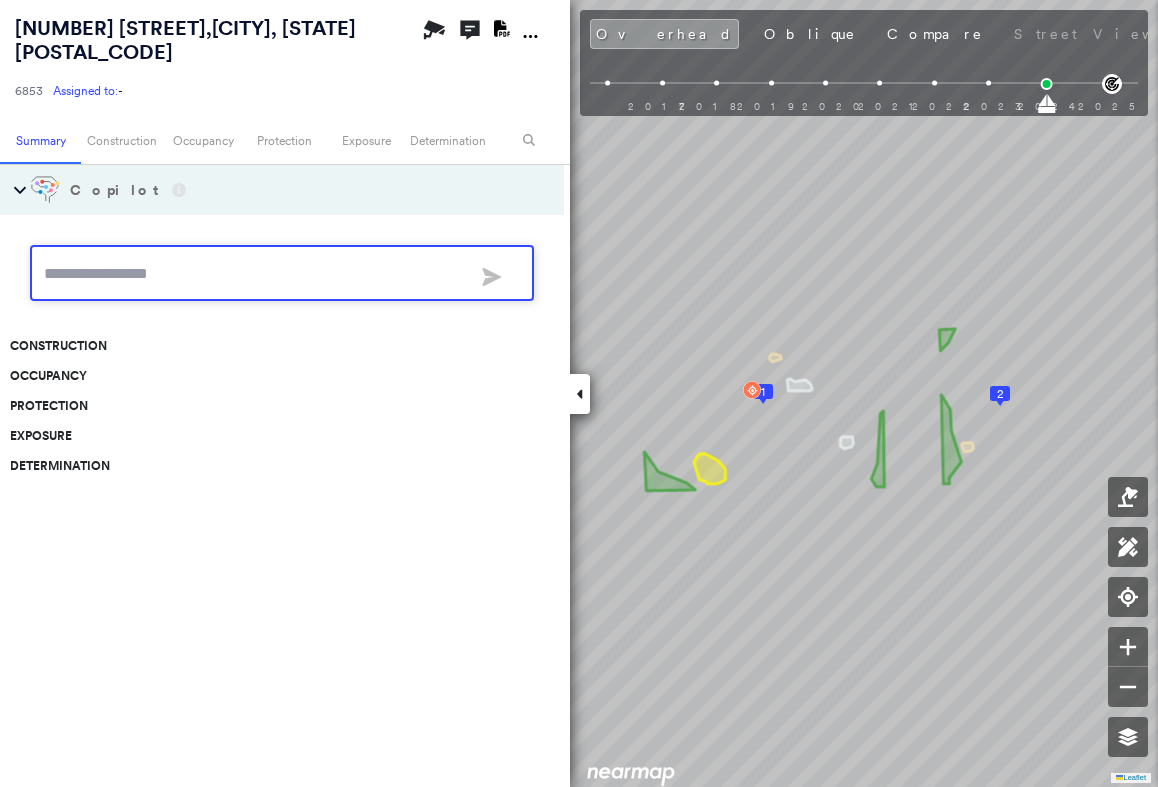 scroll, scrollTop: 0, scrollLeft: 0, axis: both 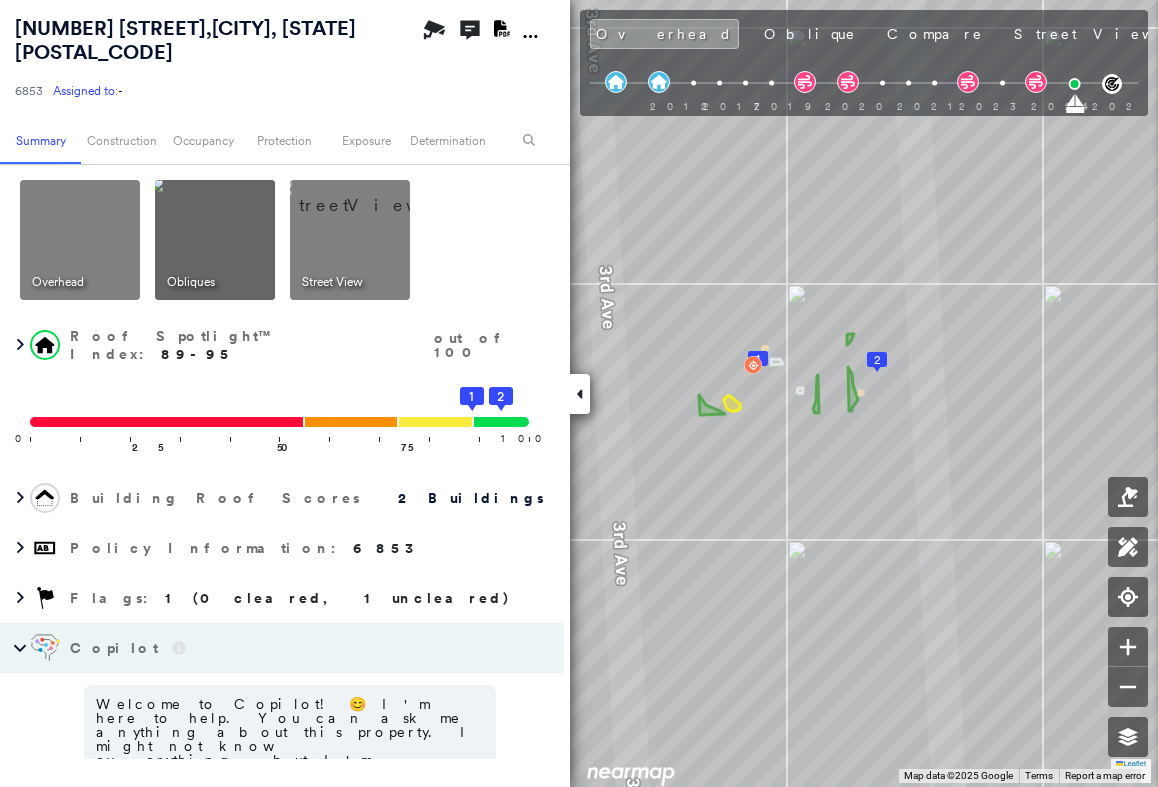 click at bounding box center (530, 36) 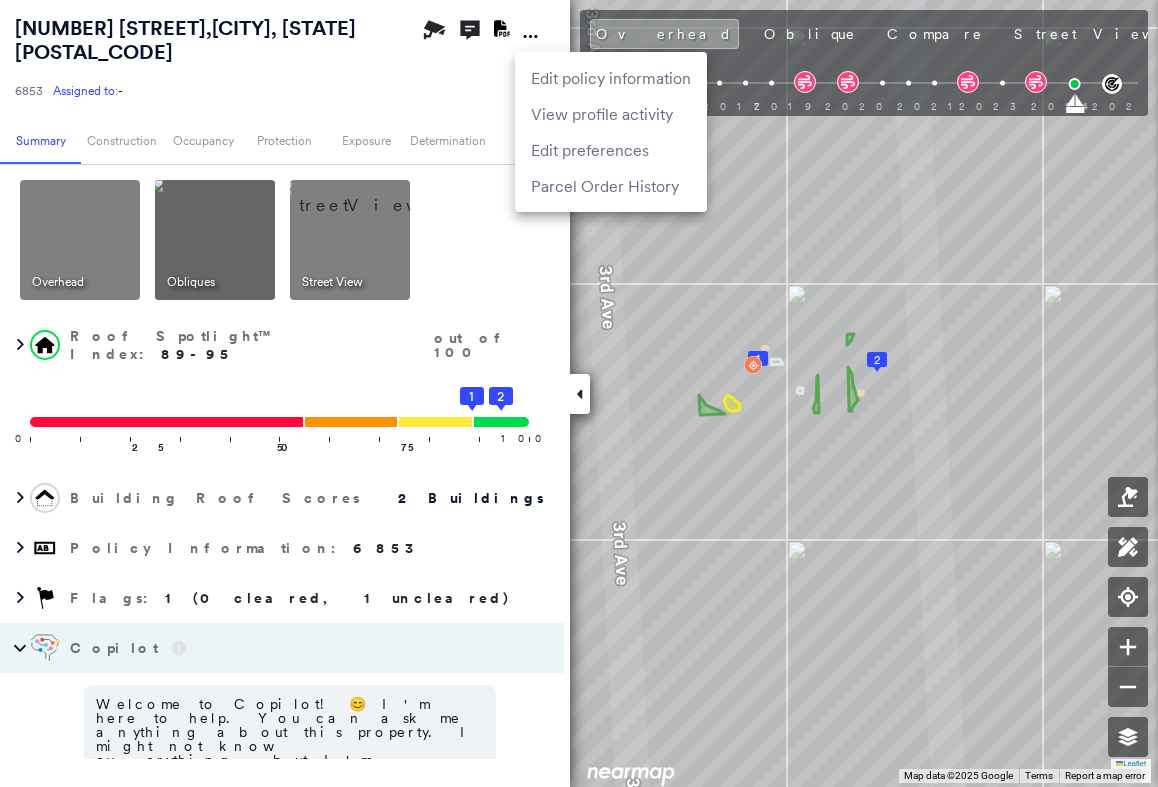 click at bounding box center (579, 393) 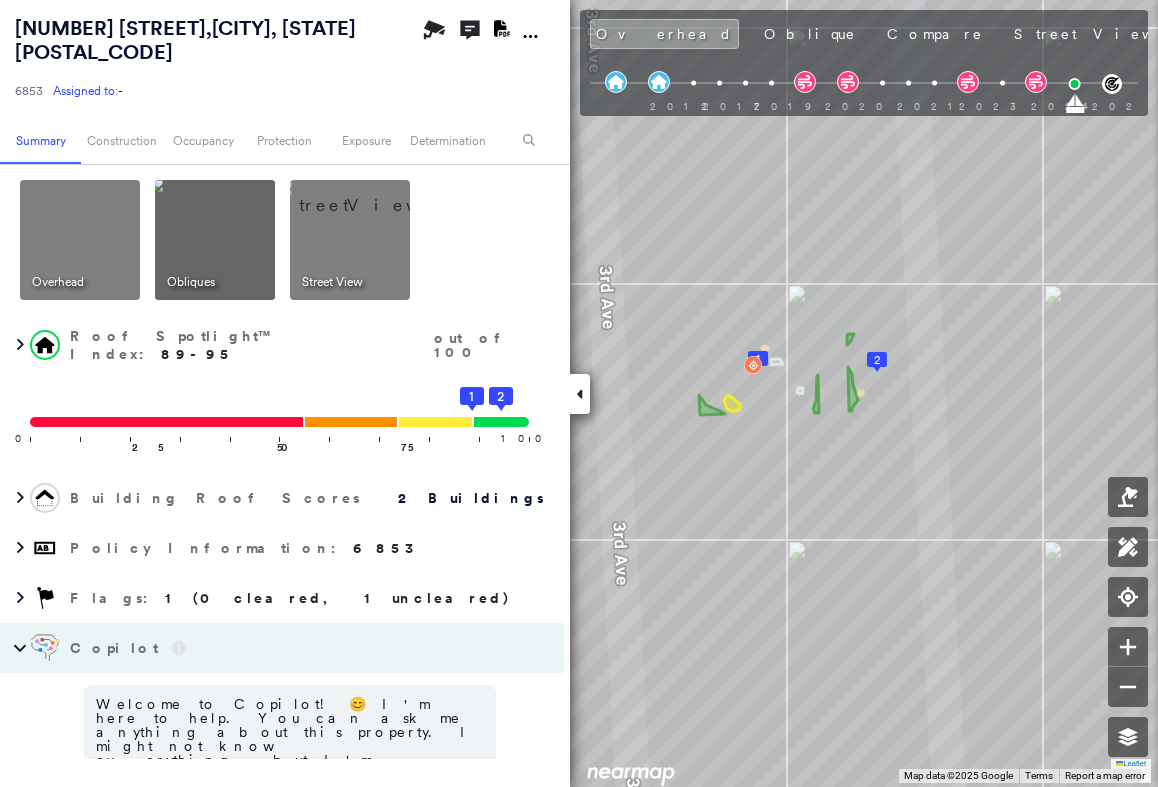 click on "Download PDF Report" 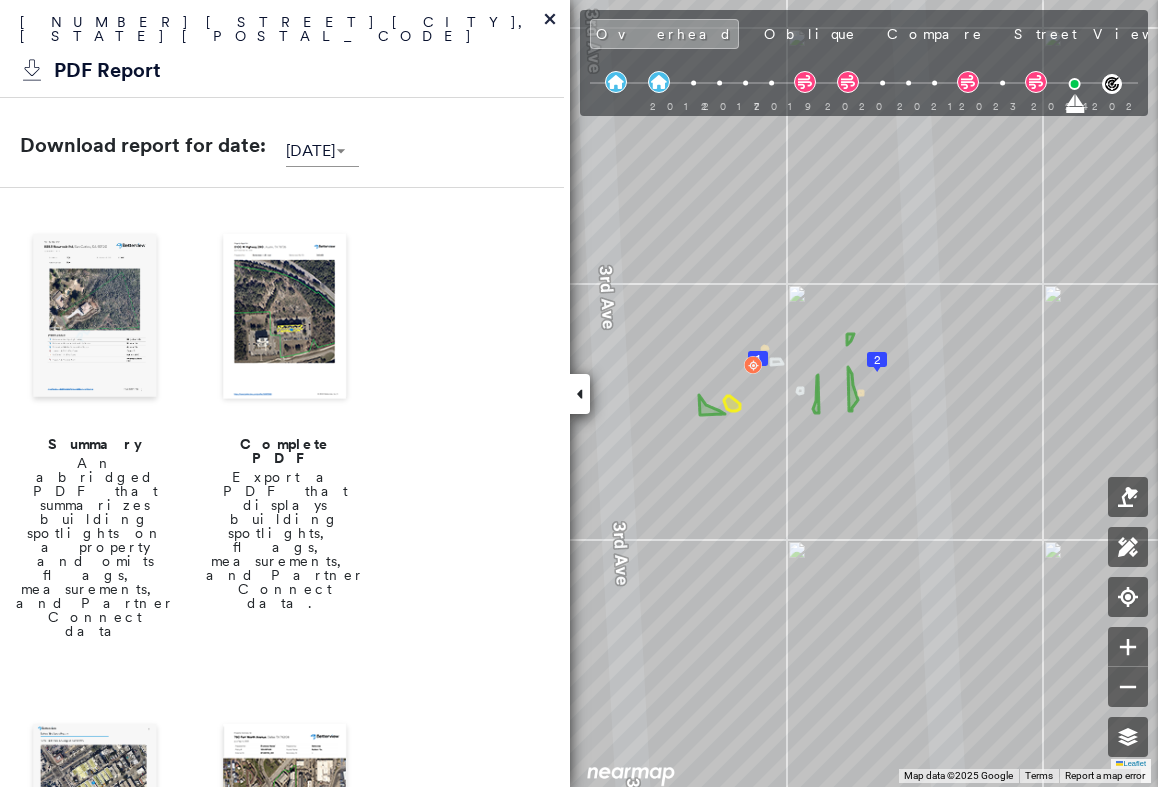 click at bounding box center (285, 318) 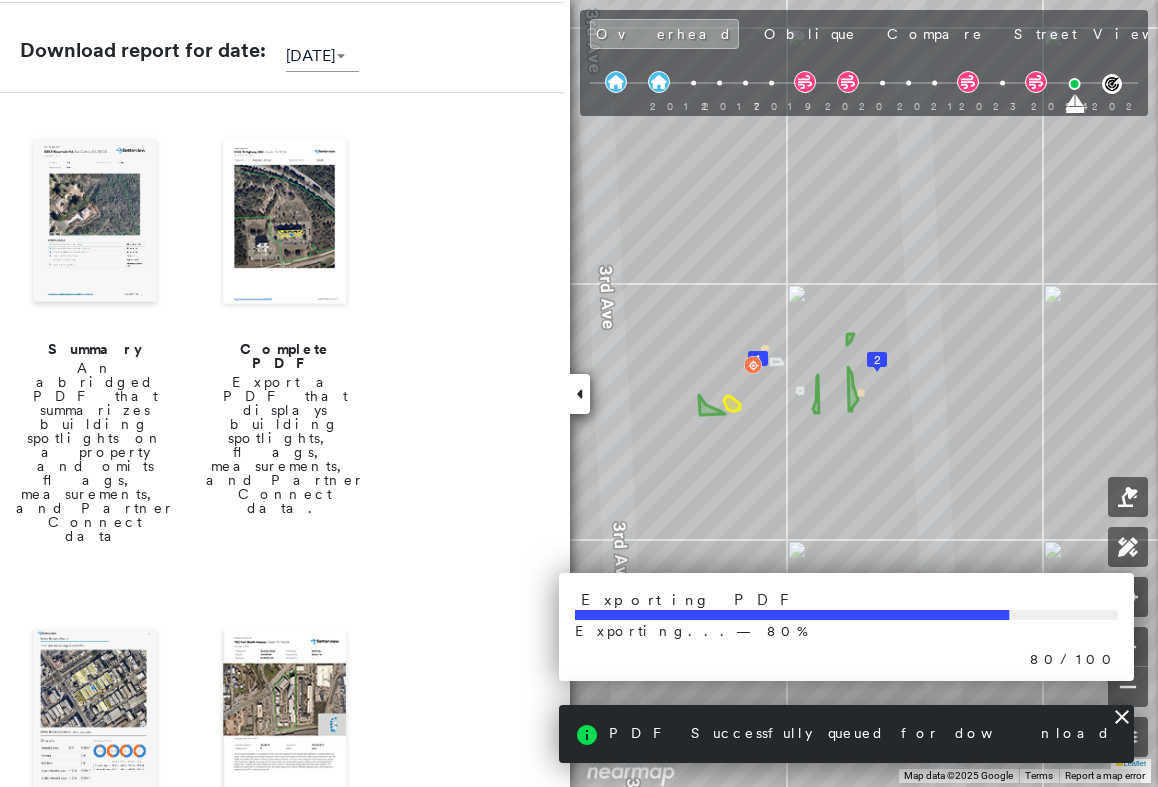 scroll, scrollTop: 96, scrollLeft: 0, axis: vertical 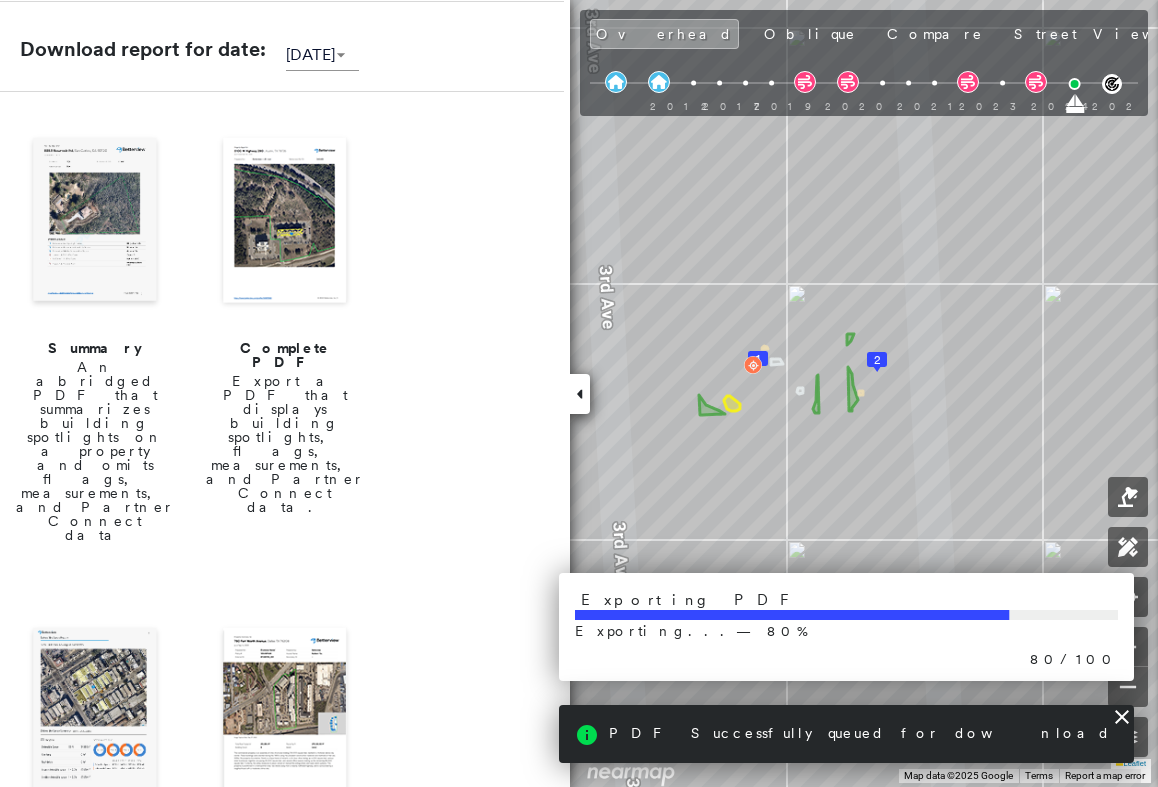 click at bounding box center [285, 222] 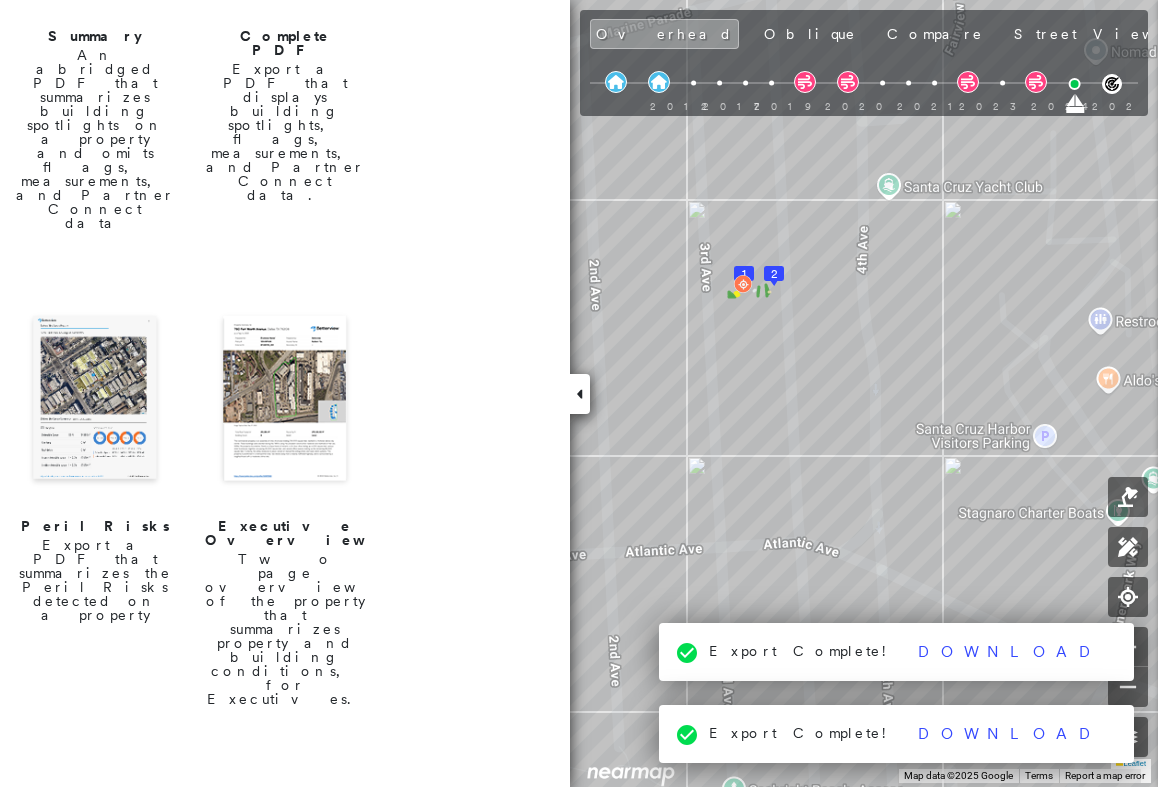 scroll, scrollTop: 540, scrollLeft: 0, axis: vertical 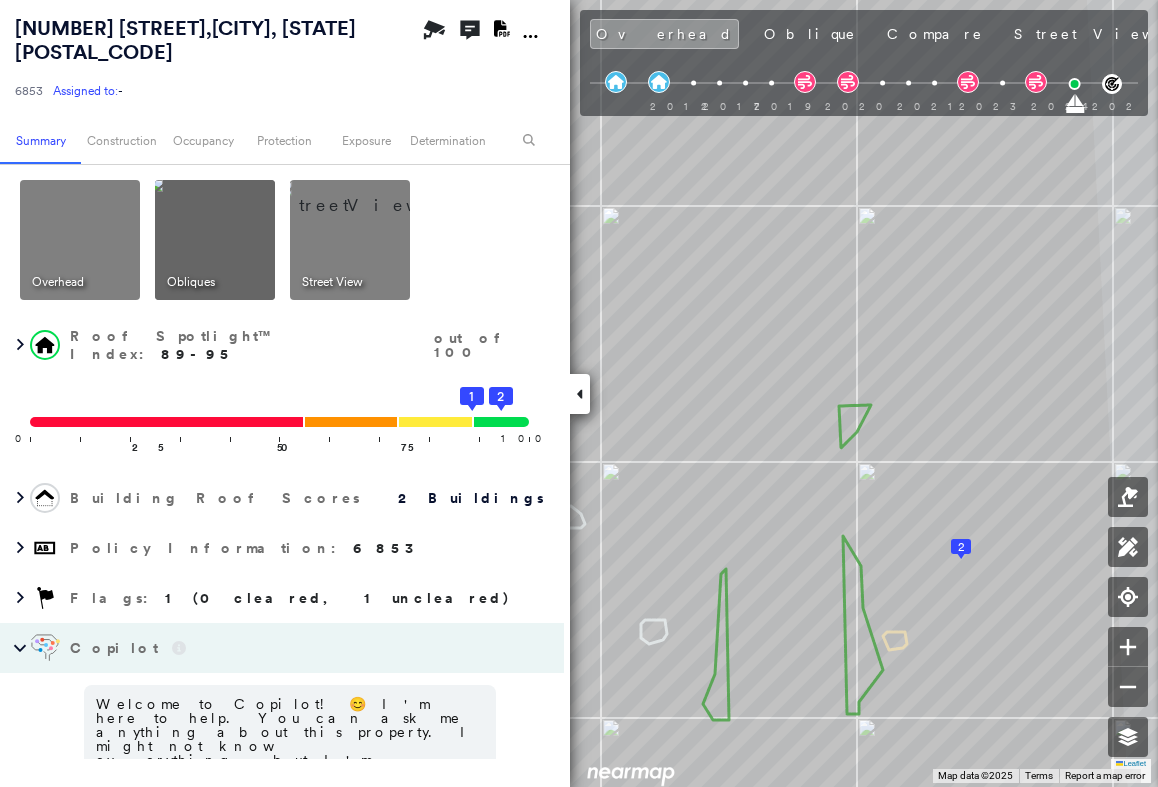 click on "Download PDF Report" 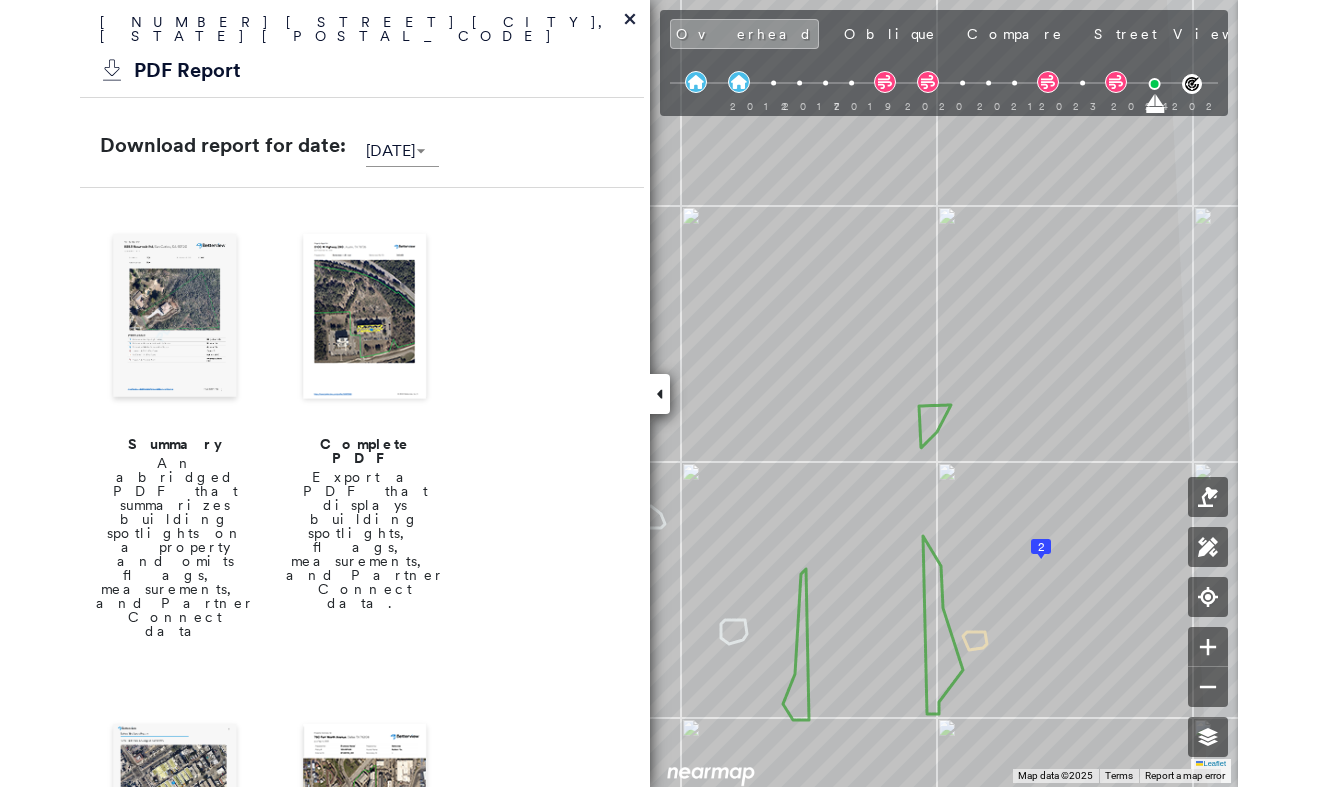 scroll, scrollTop: 100, scrollLeft: 0, axis: vertical 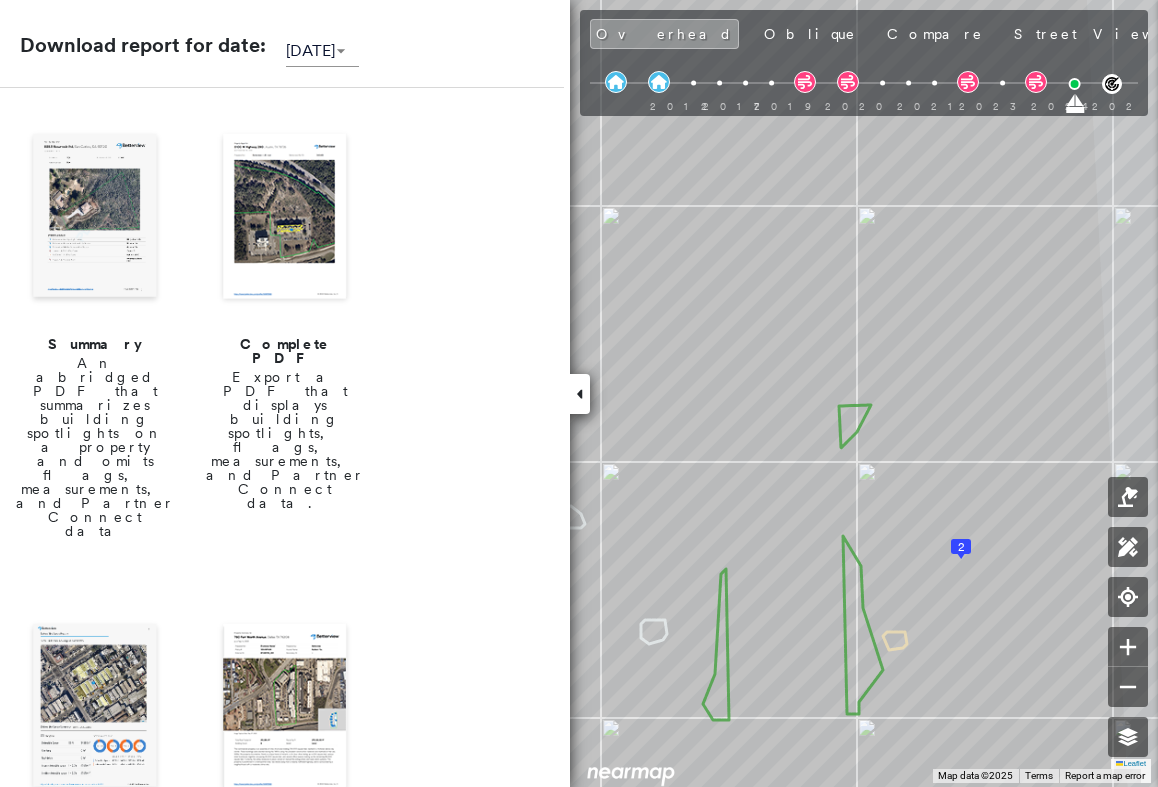 click at bounding box center [285, 218] 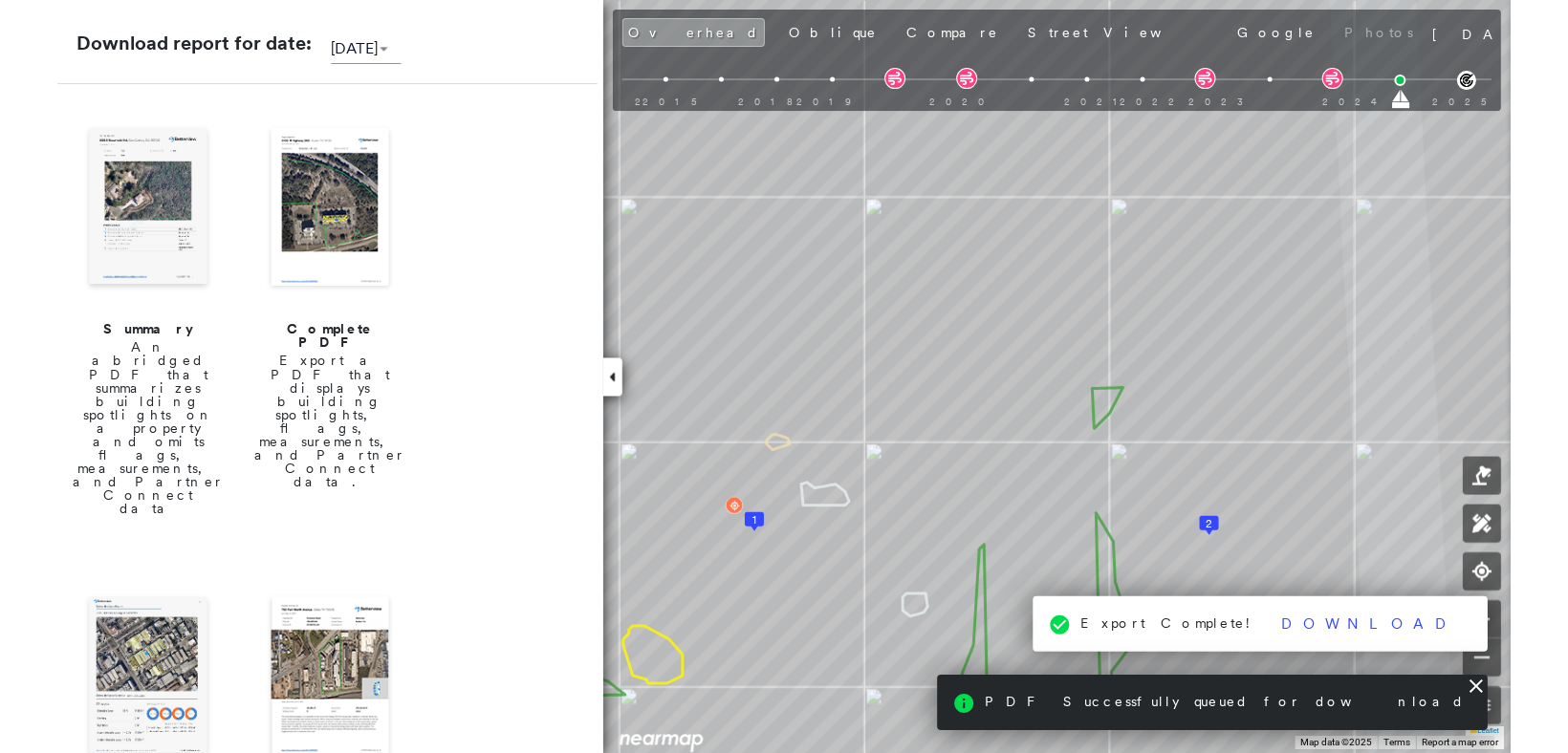 scroll, scrollTop: 96, scrollLeft: 0, axis: vertical 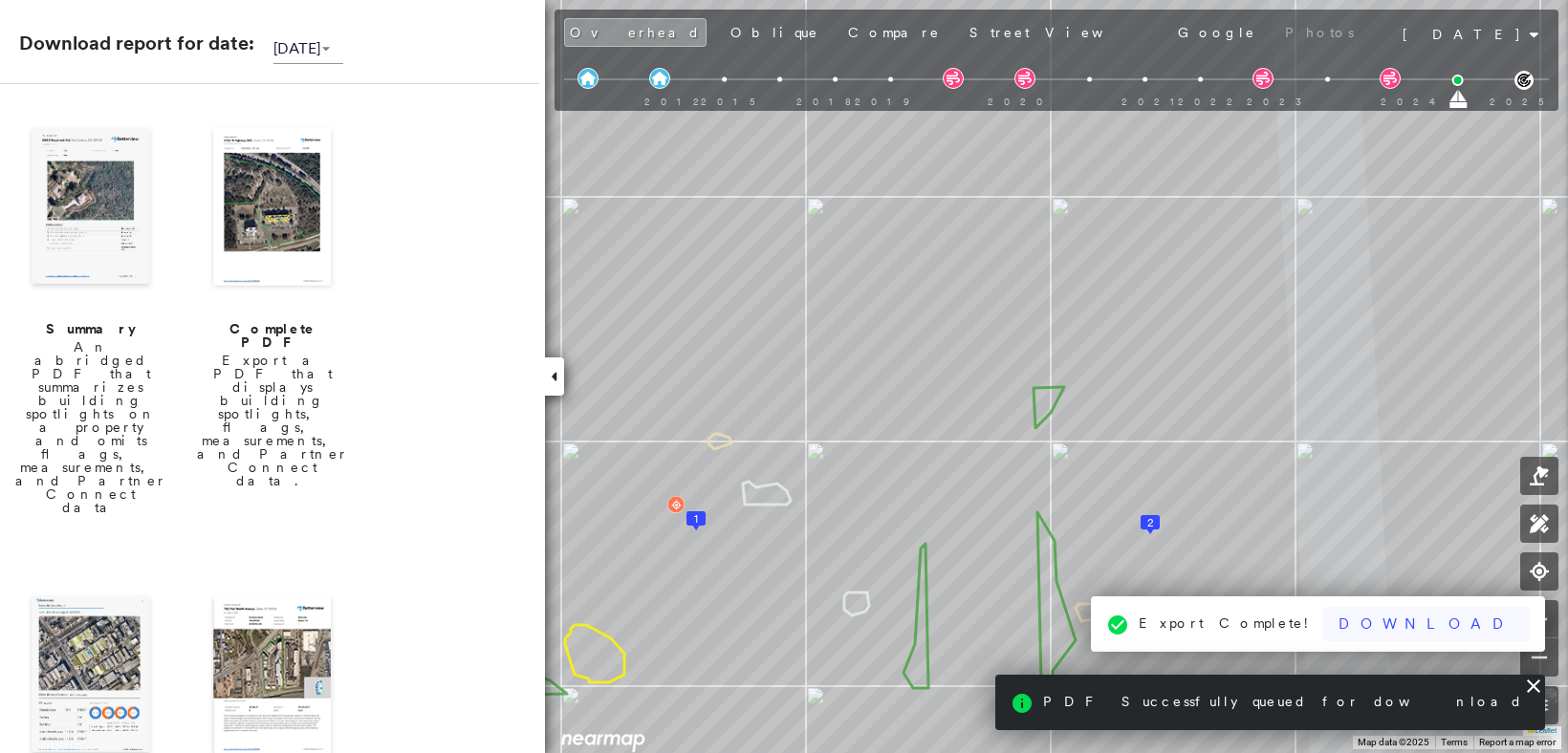 click on "Download" at bounding box center (1426, 624) 